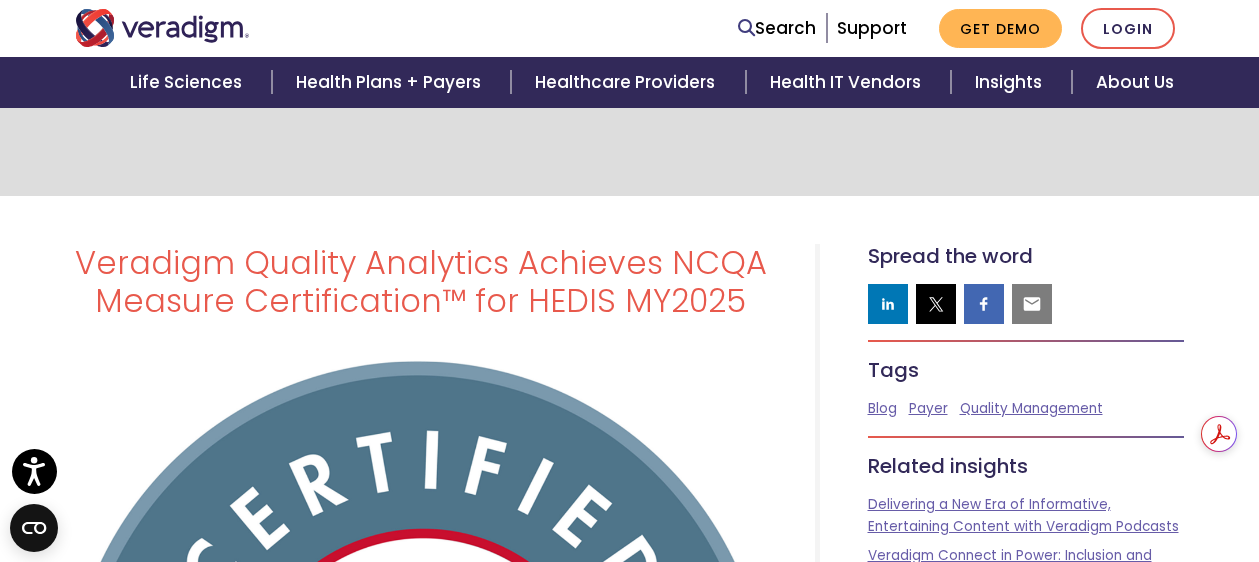 scroll, scrollTop: 1600, scrollLeft: 0, axis: vertical 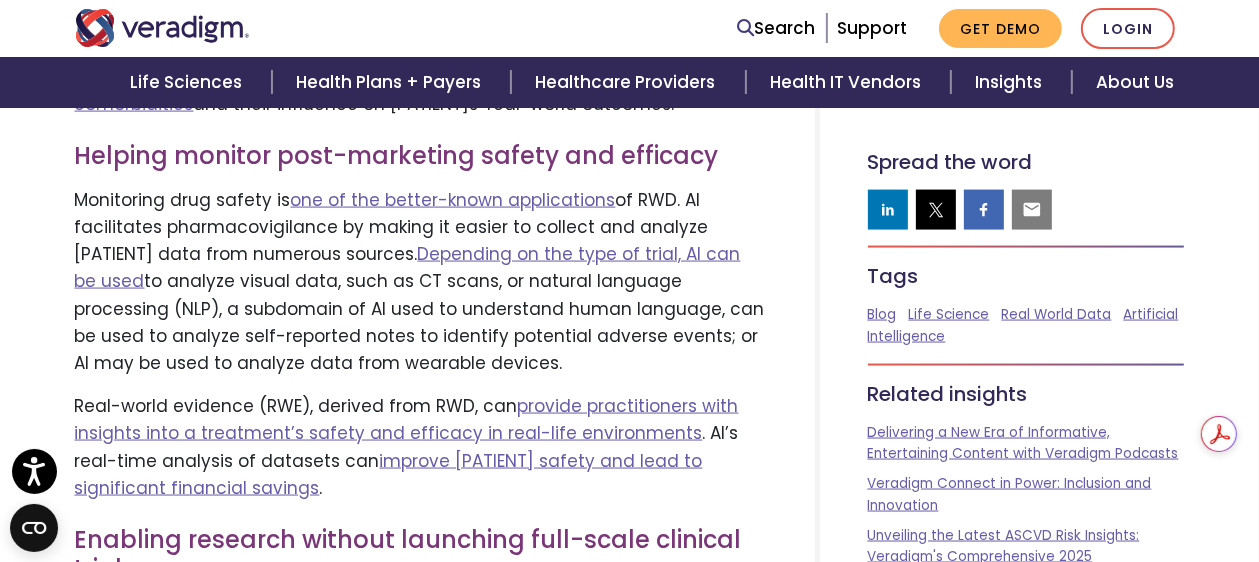click on "Monitoring drug safety is one of the better-known applications of RWD. AI facilitates pharmacovigilance by making it easier to collect and analyze [PATIENT] data from numerous sources. Depending on the type of trial, AI can be used to analyze visual data, such as CT scans, or natural language processing (NLP), a subdomain of AI used to understand human language, can be used to analyze self-reported notes to identify potential adverse events; or AI may be used to analyze data from wearable devices." at bounding box center [421, 282] 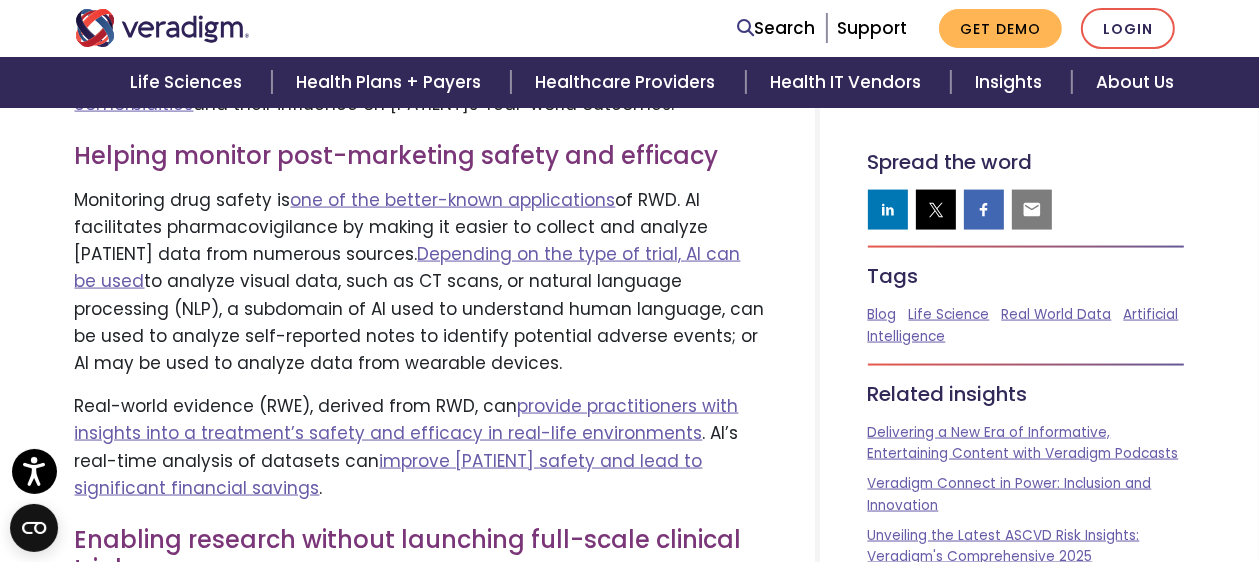 scroll, scrollTop: 4226, scrollLeft: 0, axis: vertical 